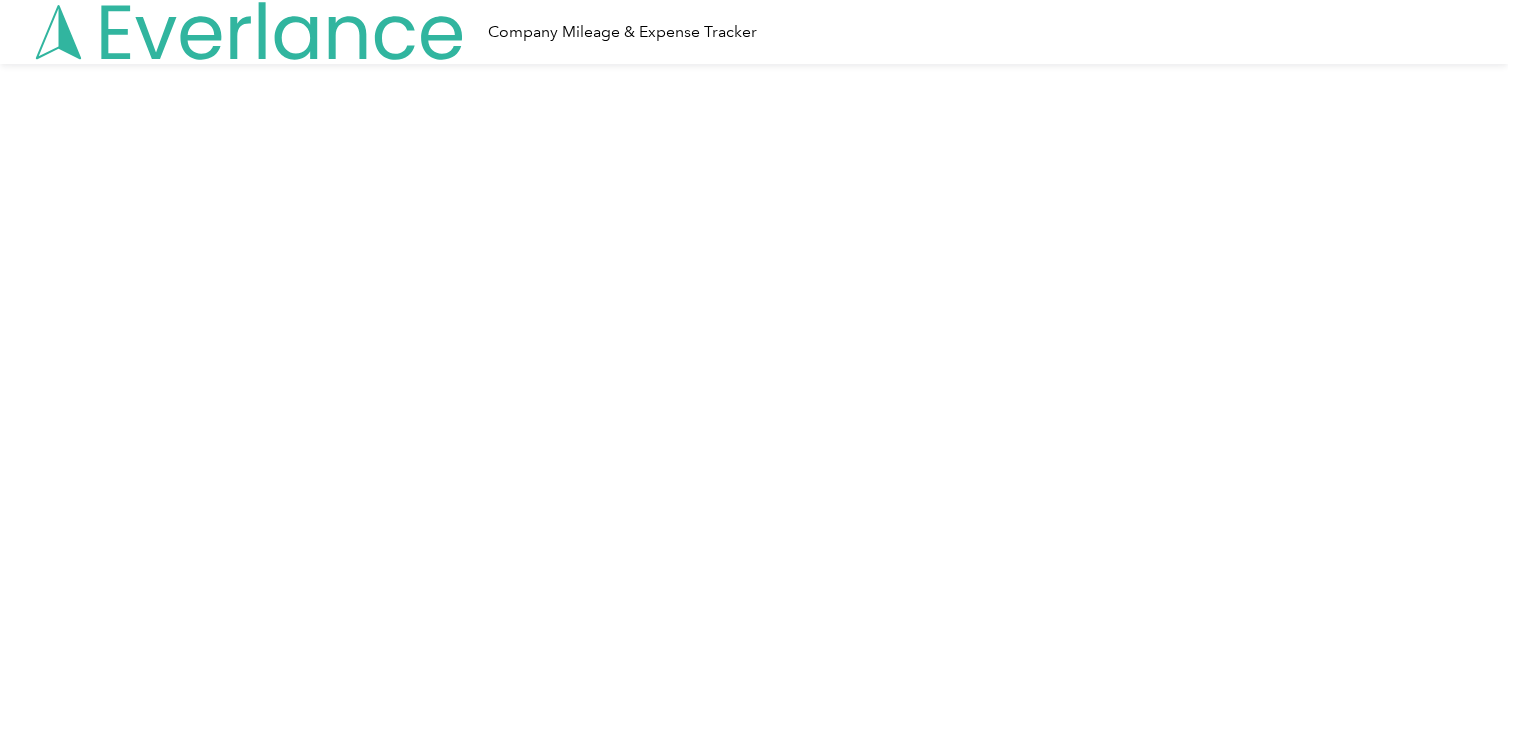 scroll, scrollTop: 0, scrollLeft: 0, axis: both 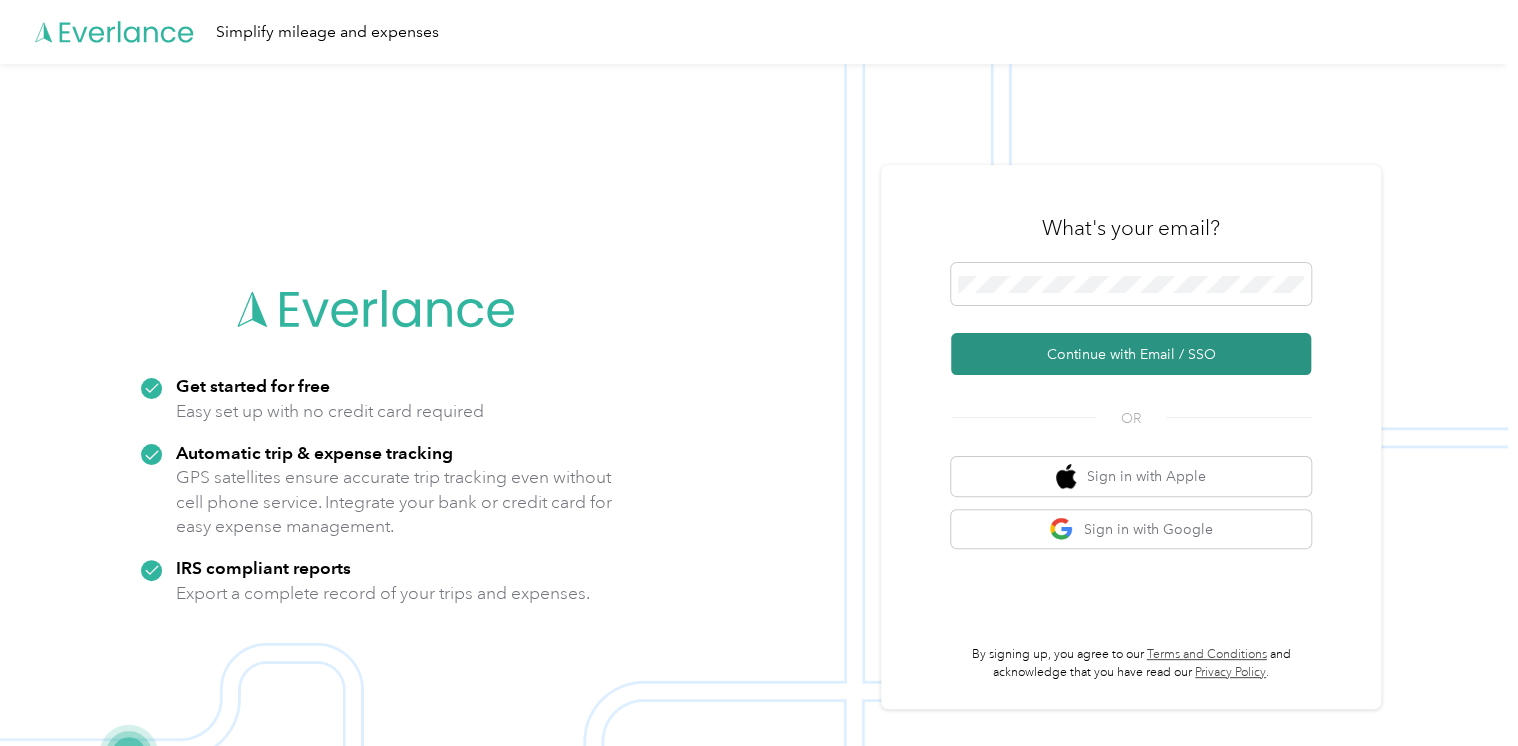 click on "Continue with Email / SSO" at bounding box center (1131, 354) 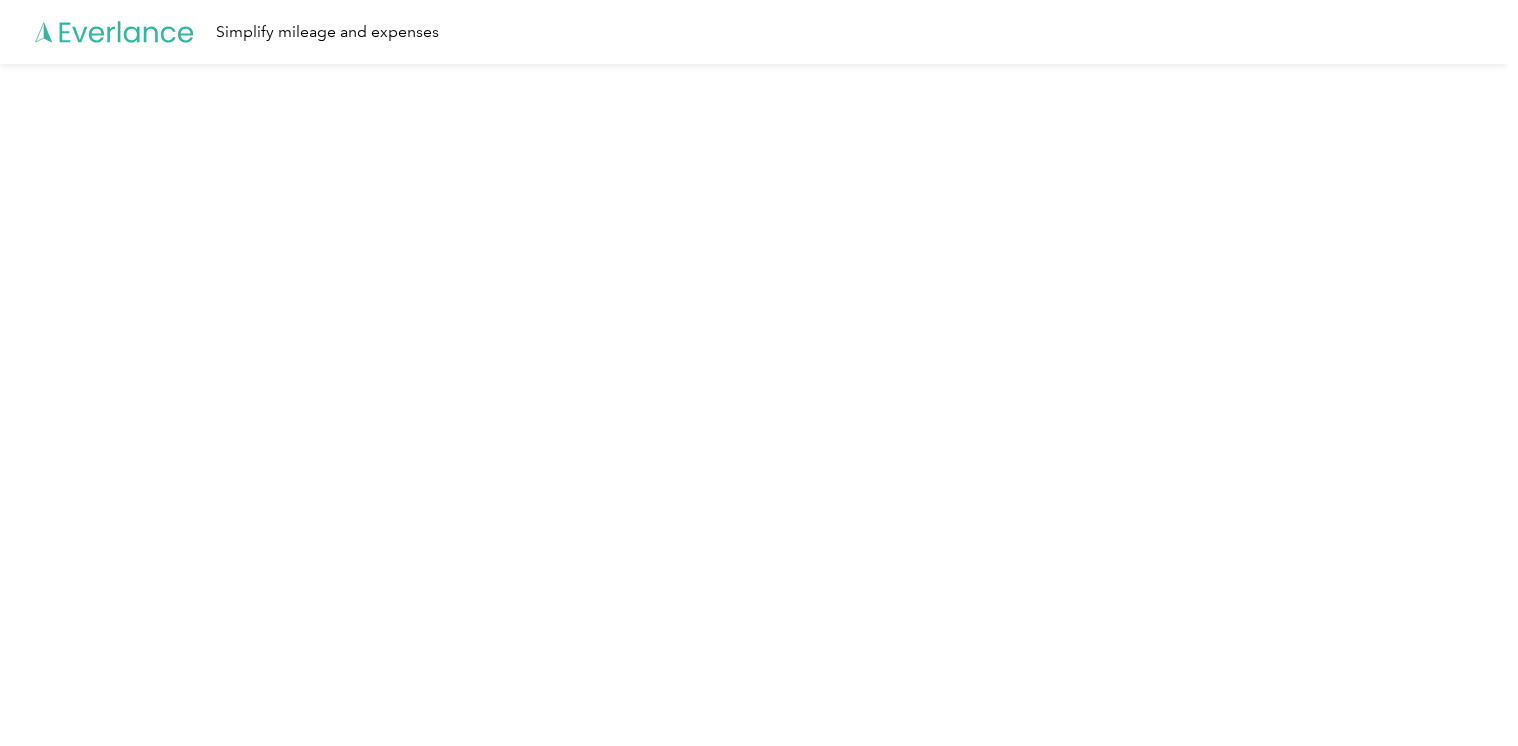 scroll, scrollTop: 0, scrollLeft: 0, axis: both 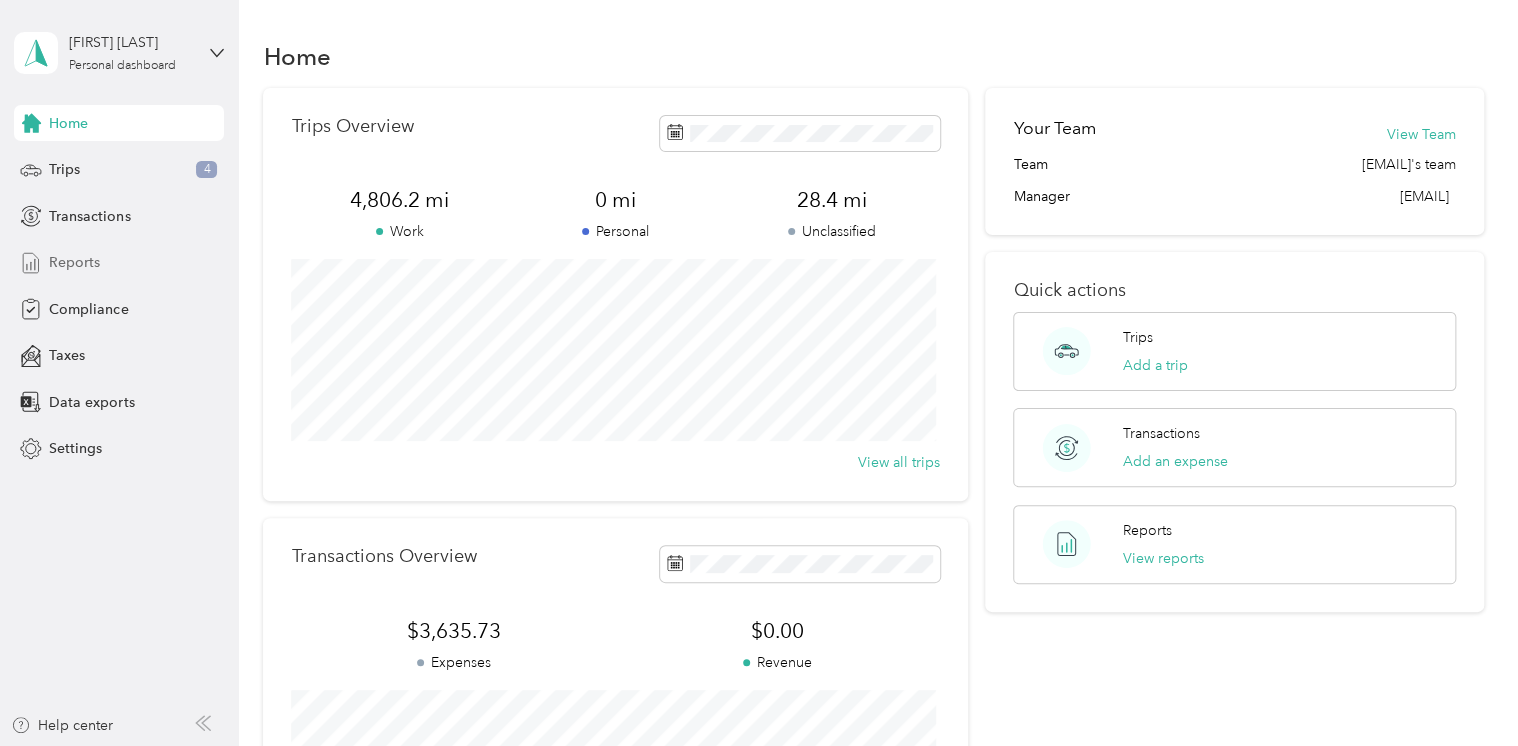 click on "Reports" at bounding box center (74, 262) 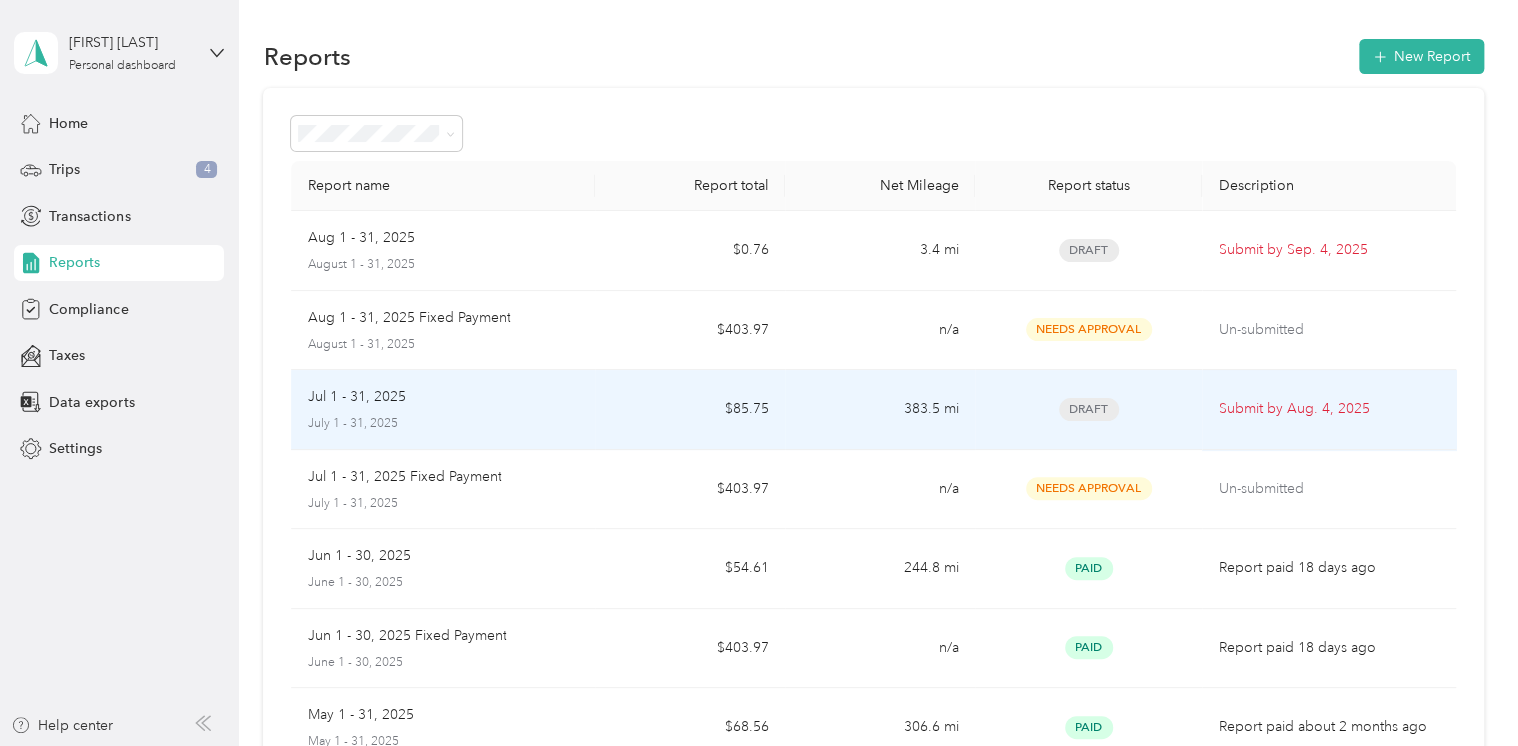 click on "Jul 1 - 31, 2025" at bounding box center [356, 397] 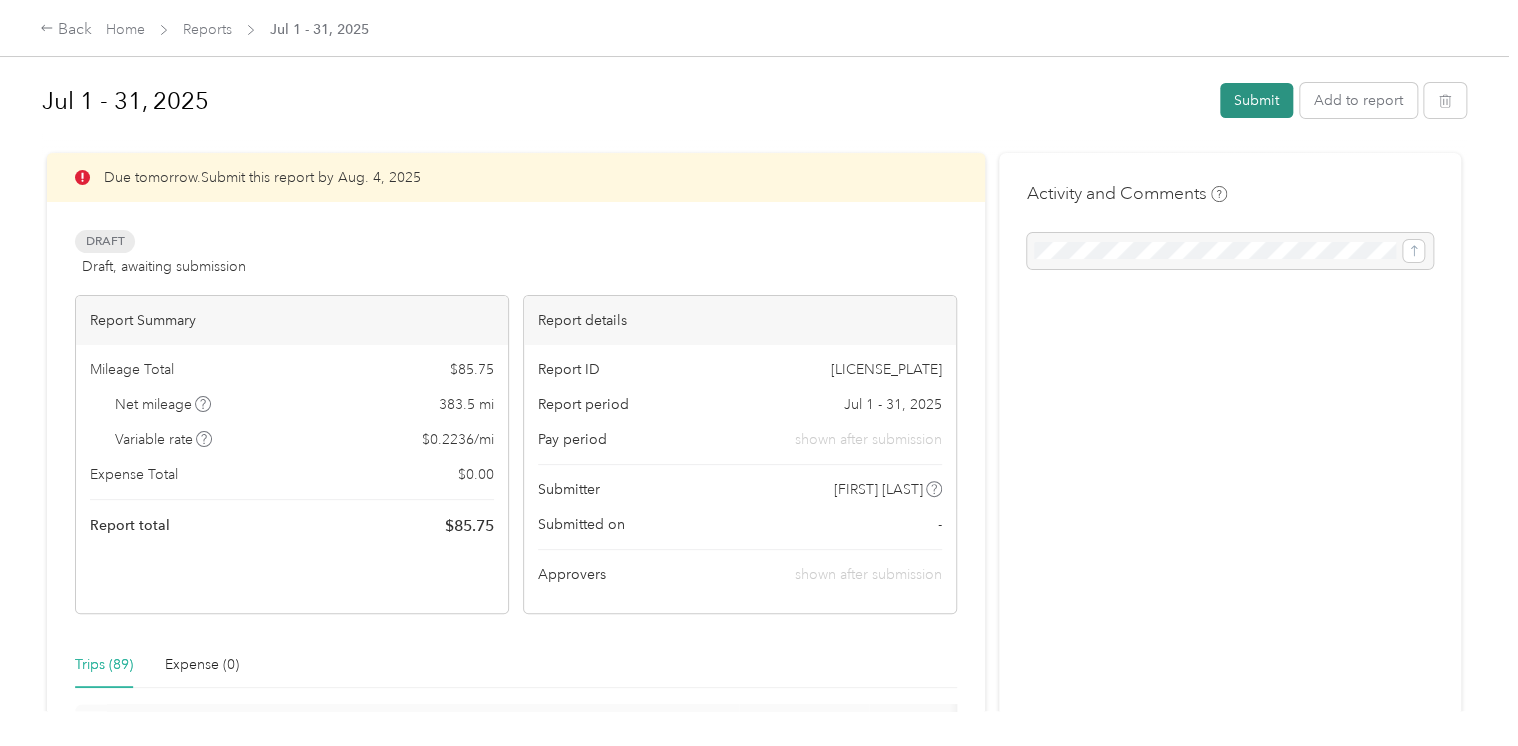 click on "Submit" at bounding box center [1256, 100] 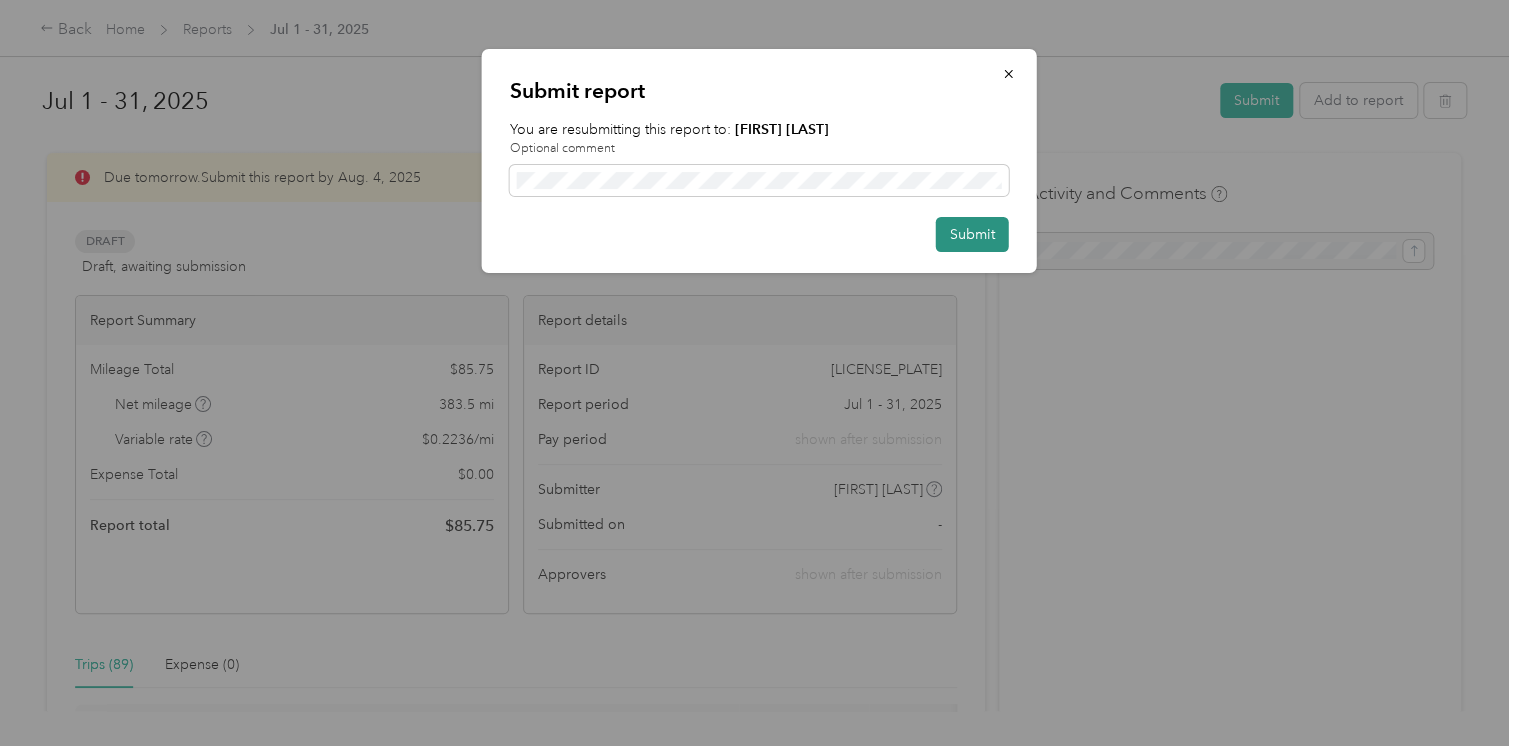 click on "Submit" at bounding box center [972, 234] 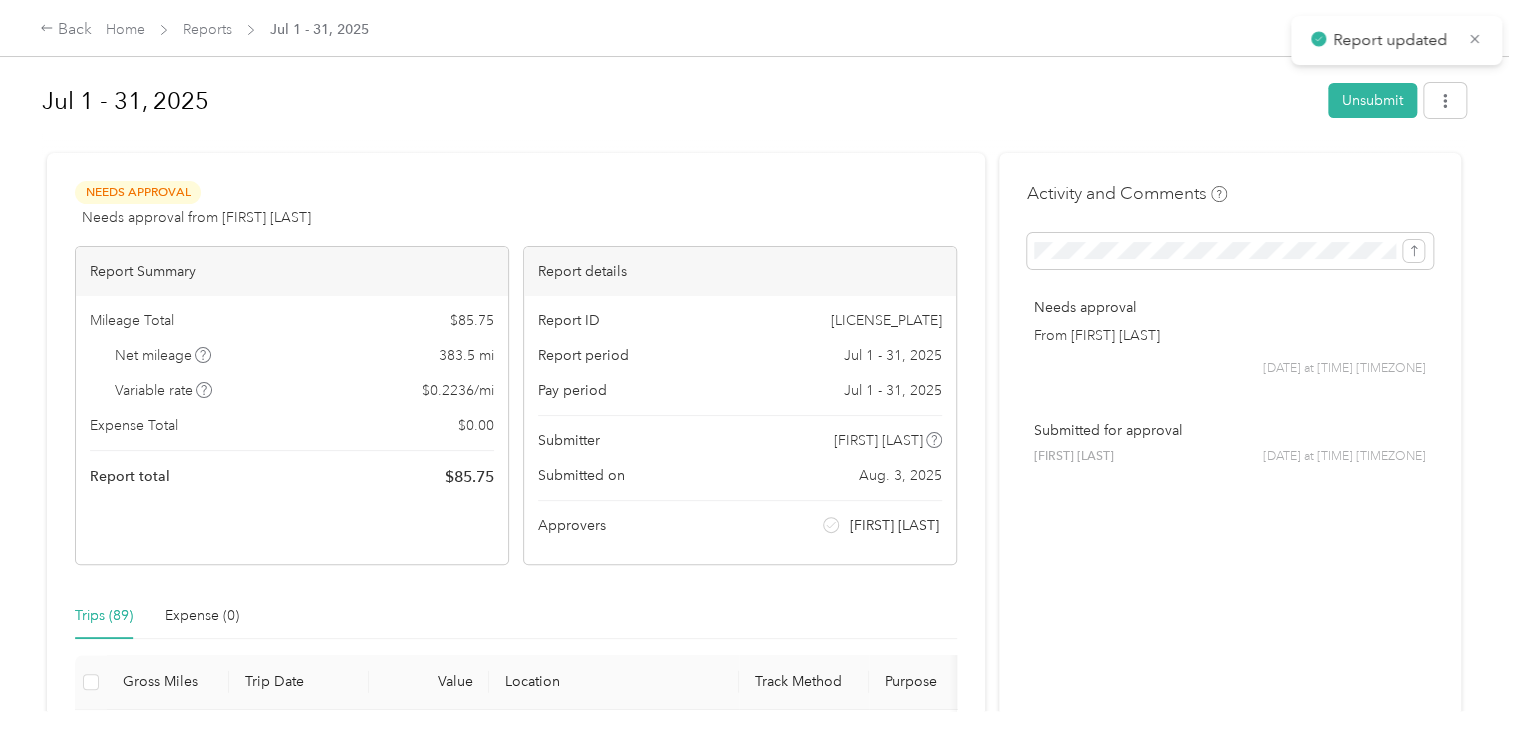 click on "Back Home Reports [DATE] - [DATE]" at bounding box center (204, 30) 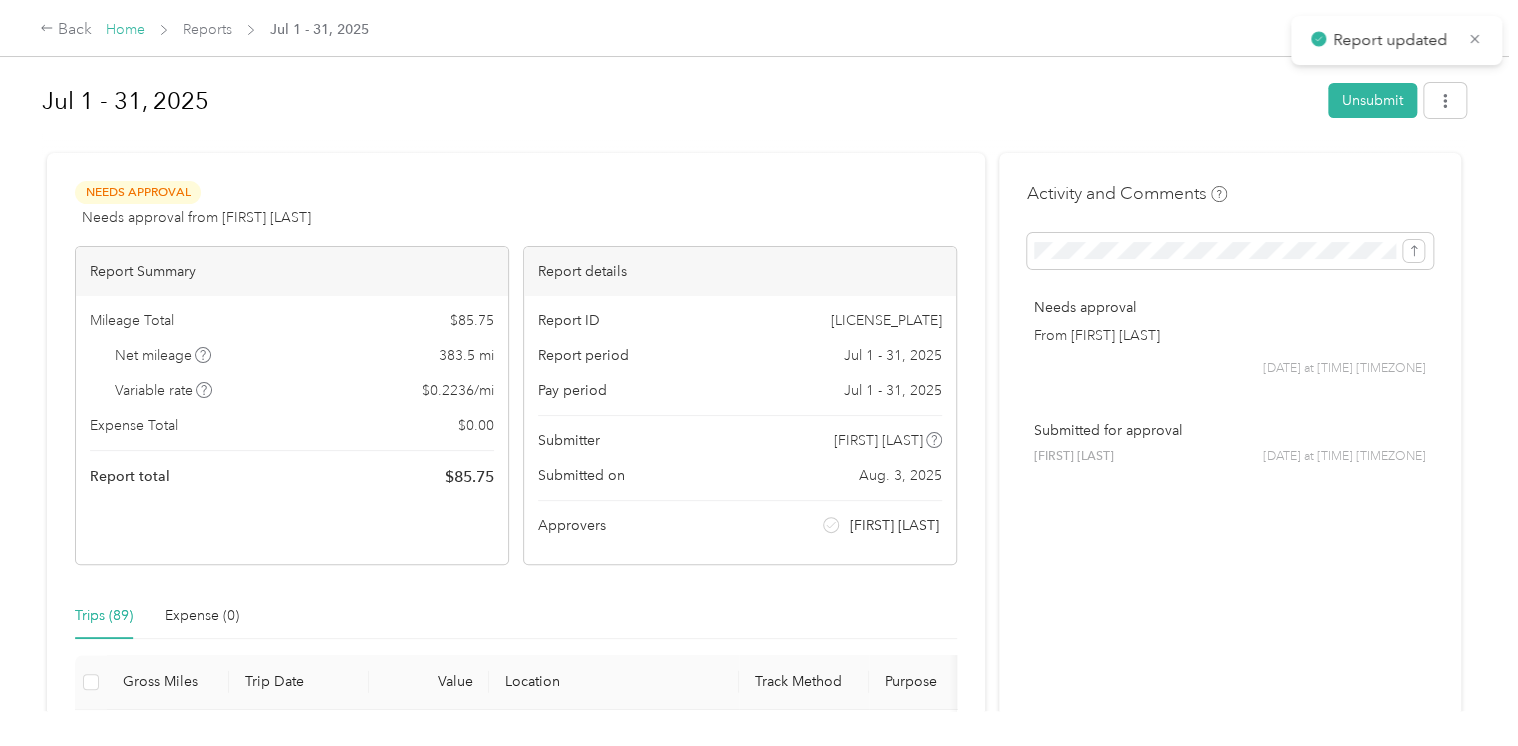 click on "Home" at bounding box center [125, 29] 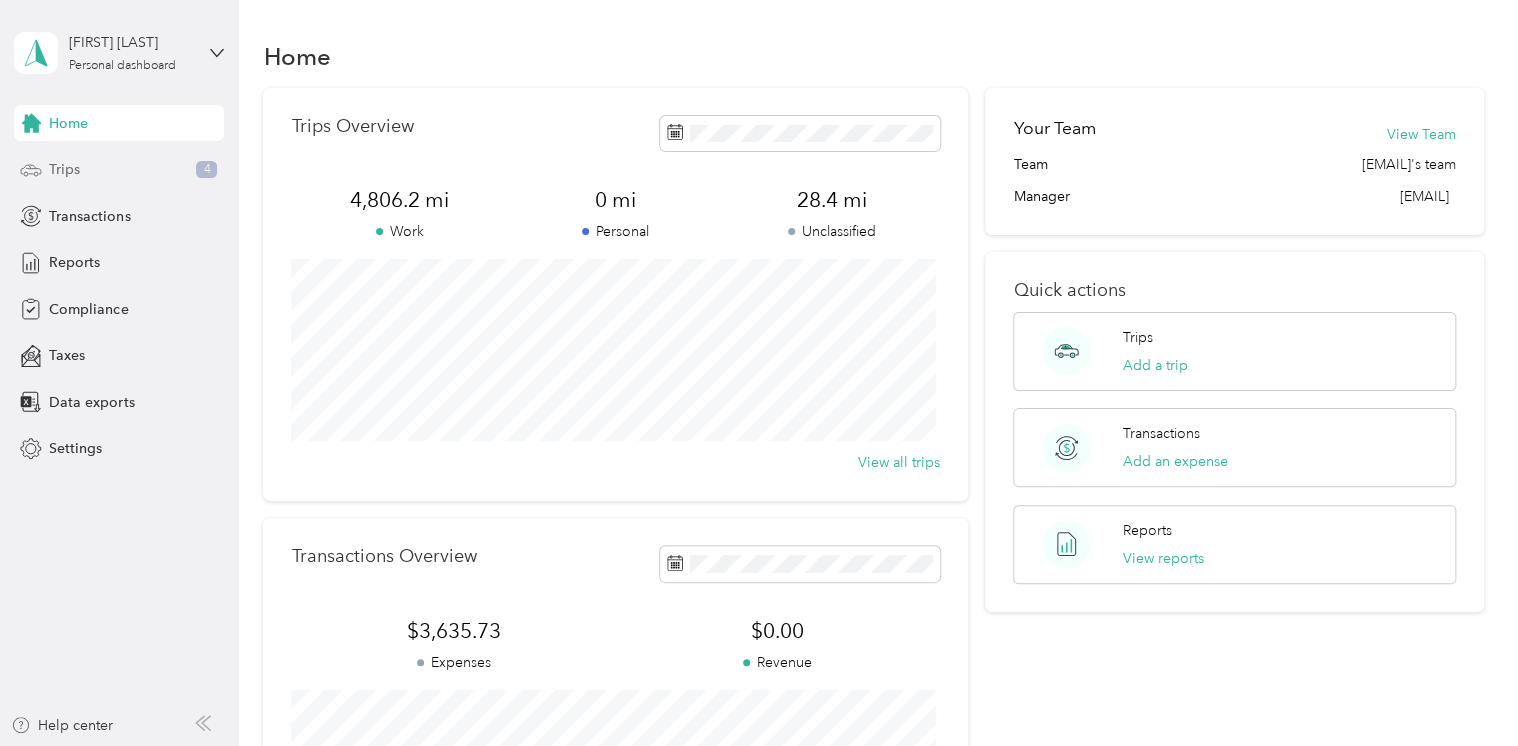 click on "Trips" at bounding box center (64, 169) 